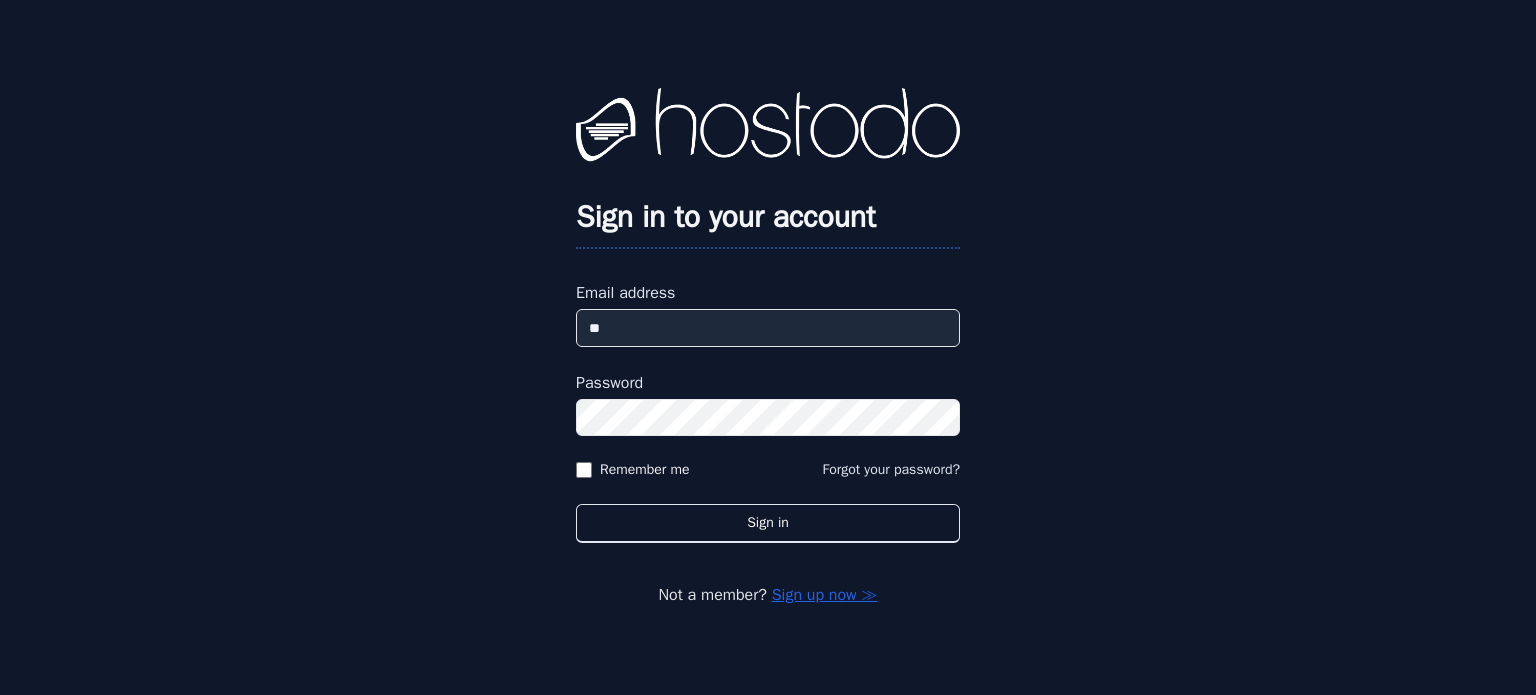 scroll, scrollTop: 0, scrollLeft: 0, axis: both 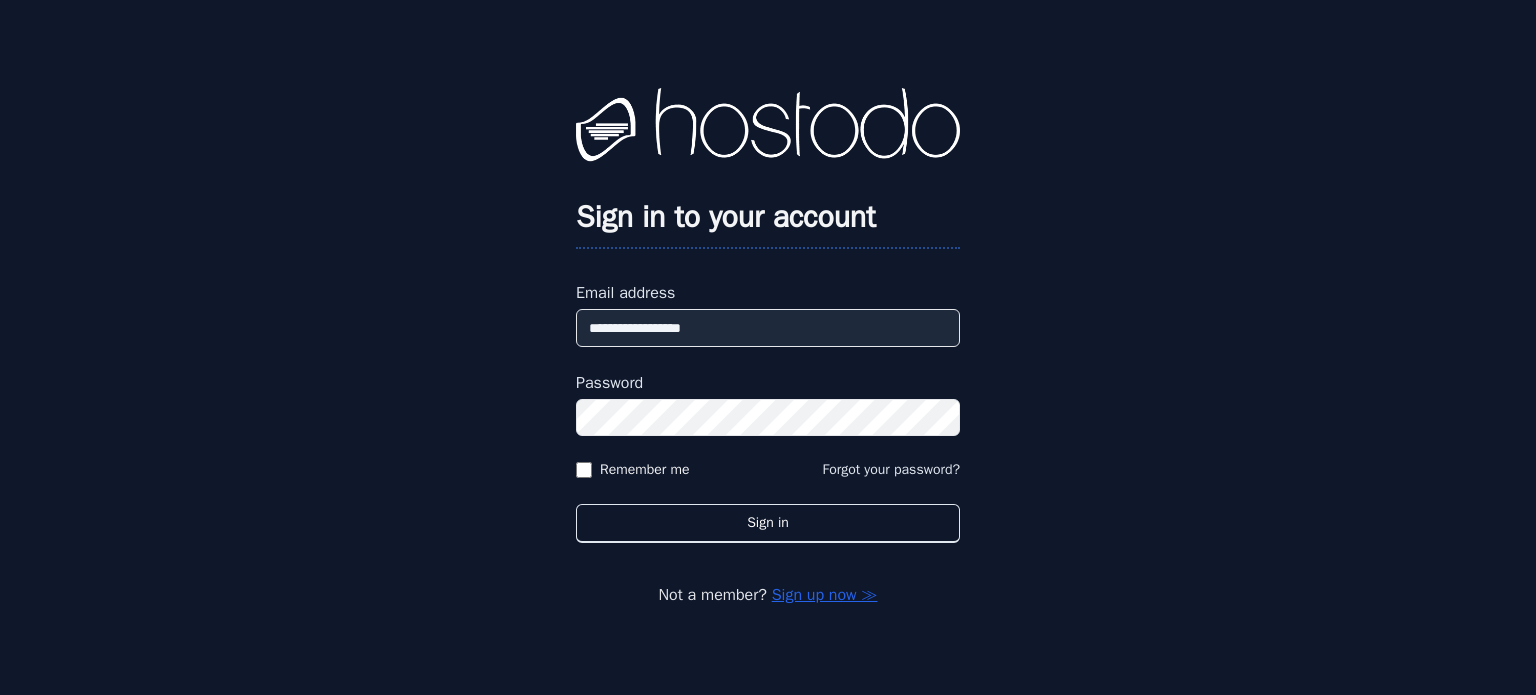 type on "**********" 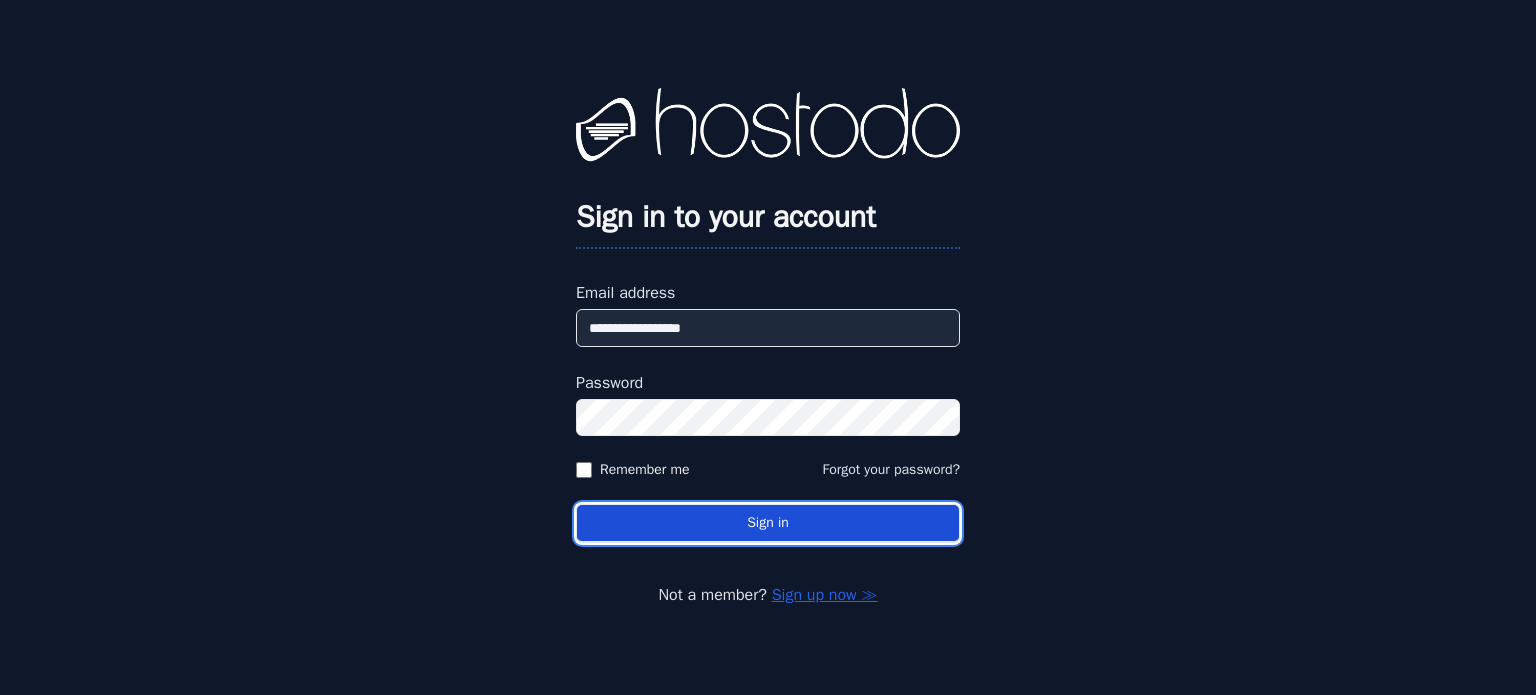click on "Sign in" at bounding box center [768, 523] 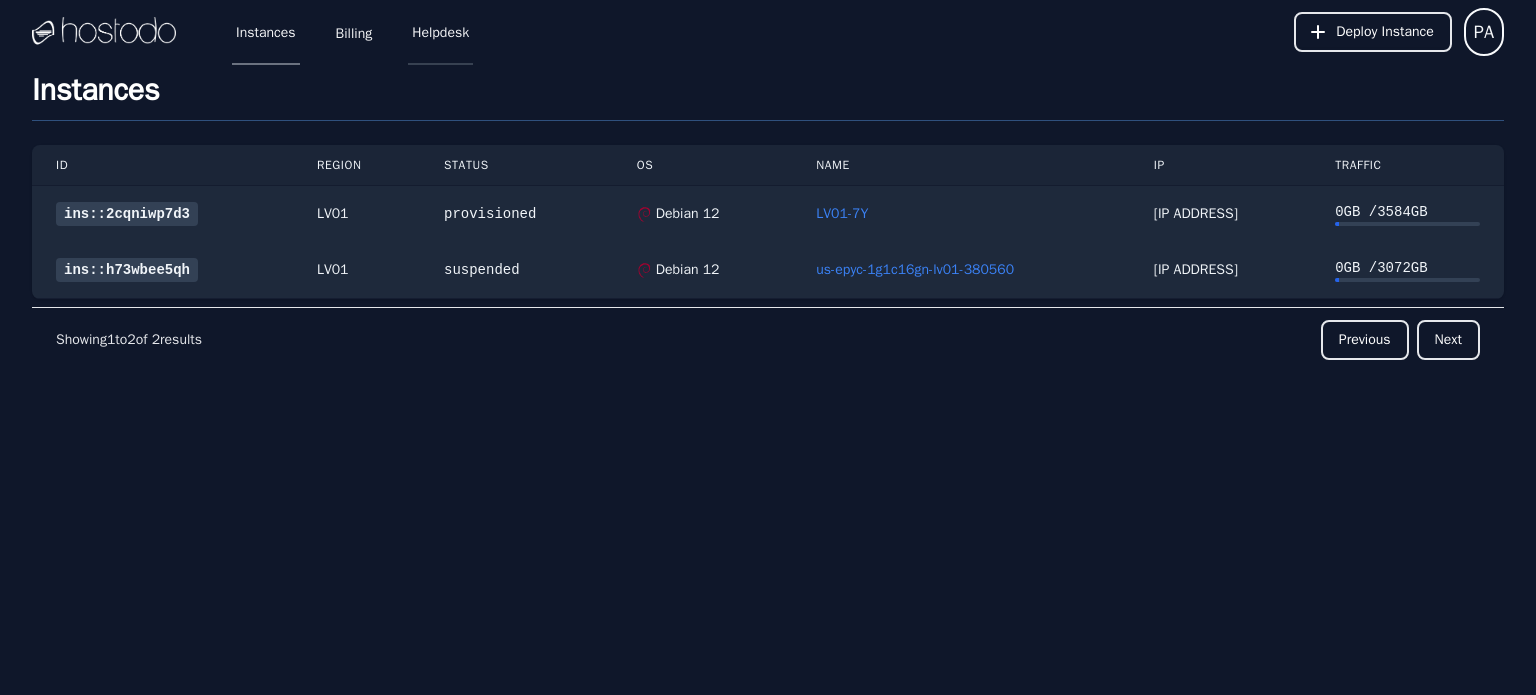 click on "Helpdesk" at bounding box center (440, 32) 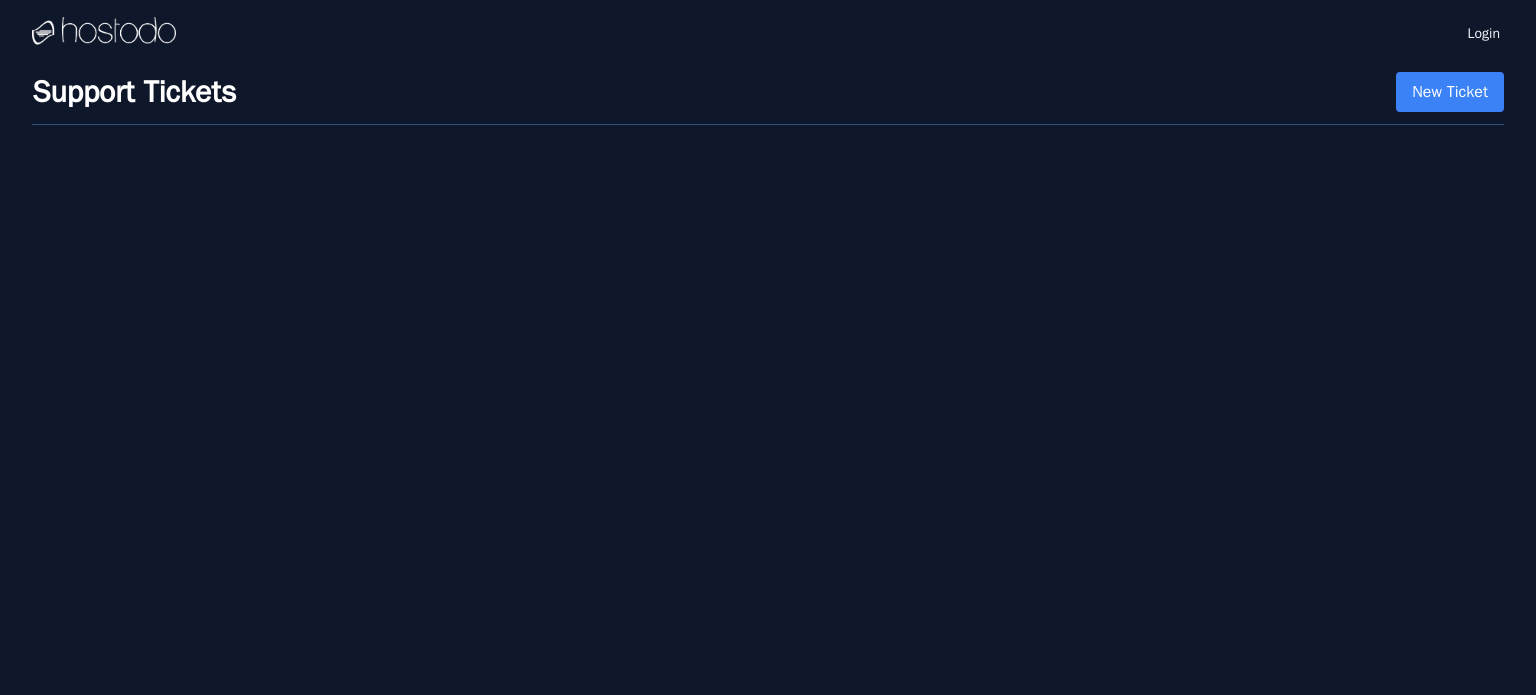 scroll, scrollTop: 0, scrollLeft: 0, axis: both 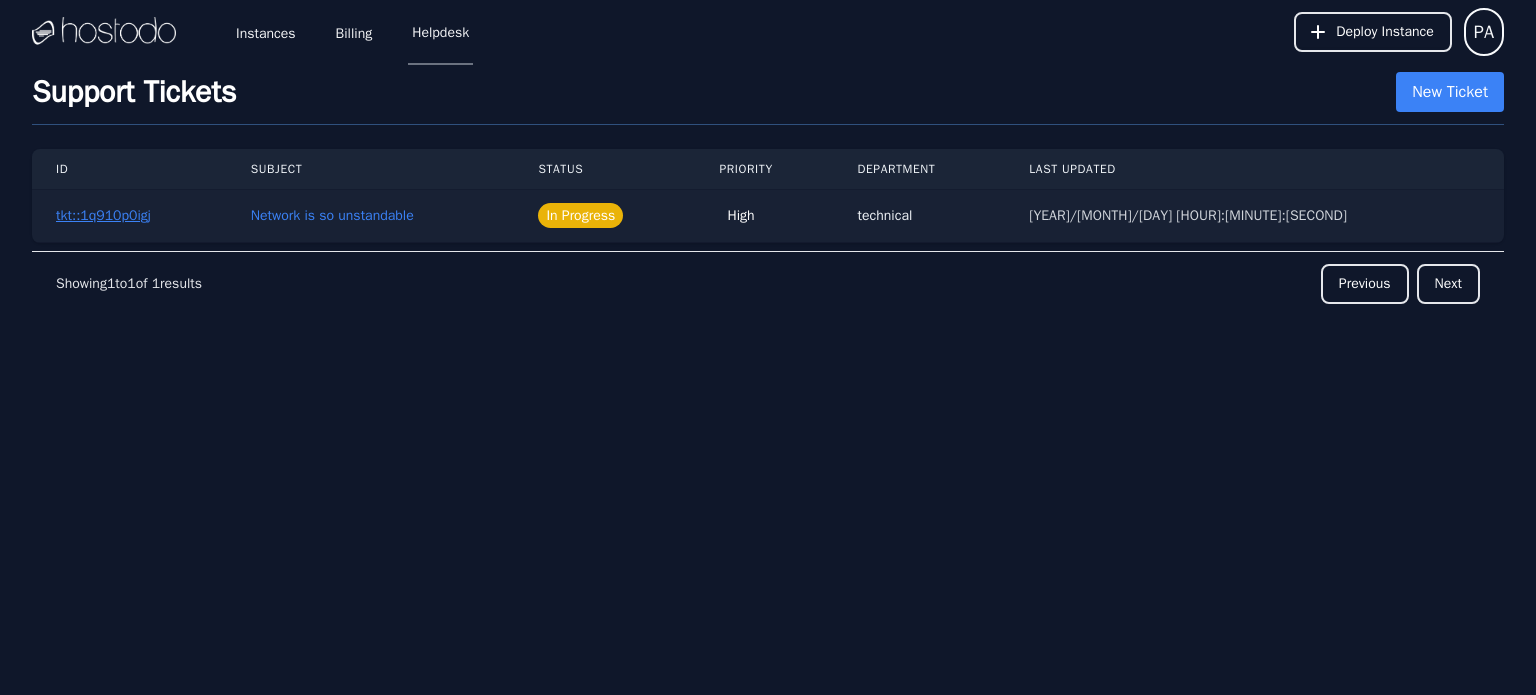 click on "tkt::1q910p0igj" at bounding box center (103, 216) 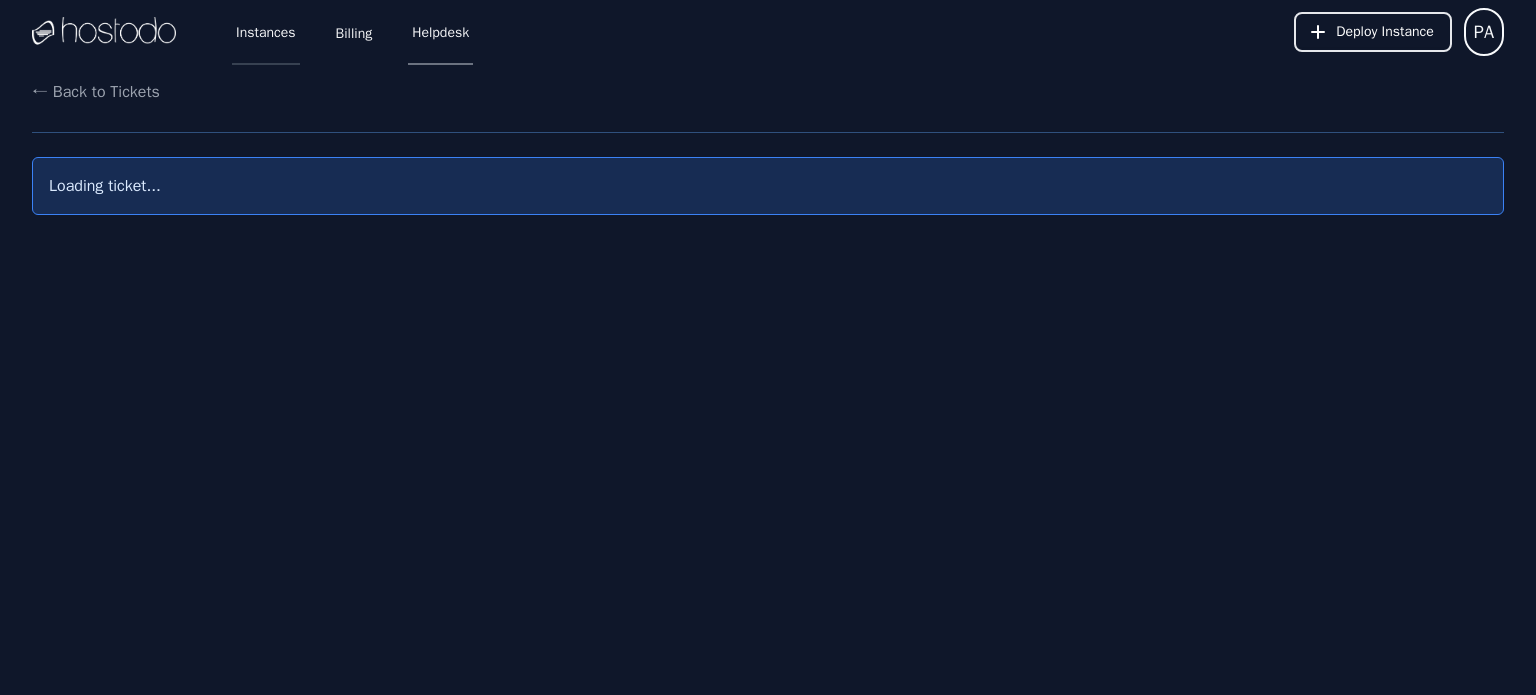 click on "Instances" at bounding box center (266, 32) 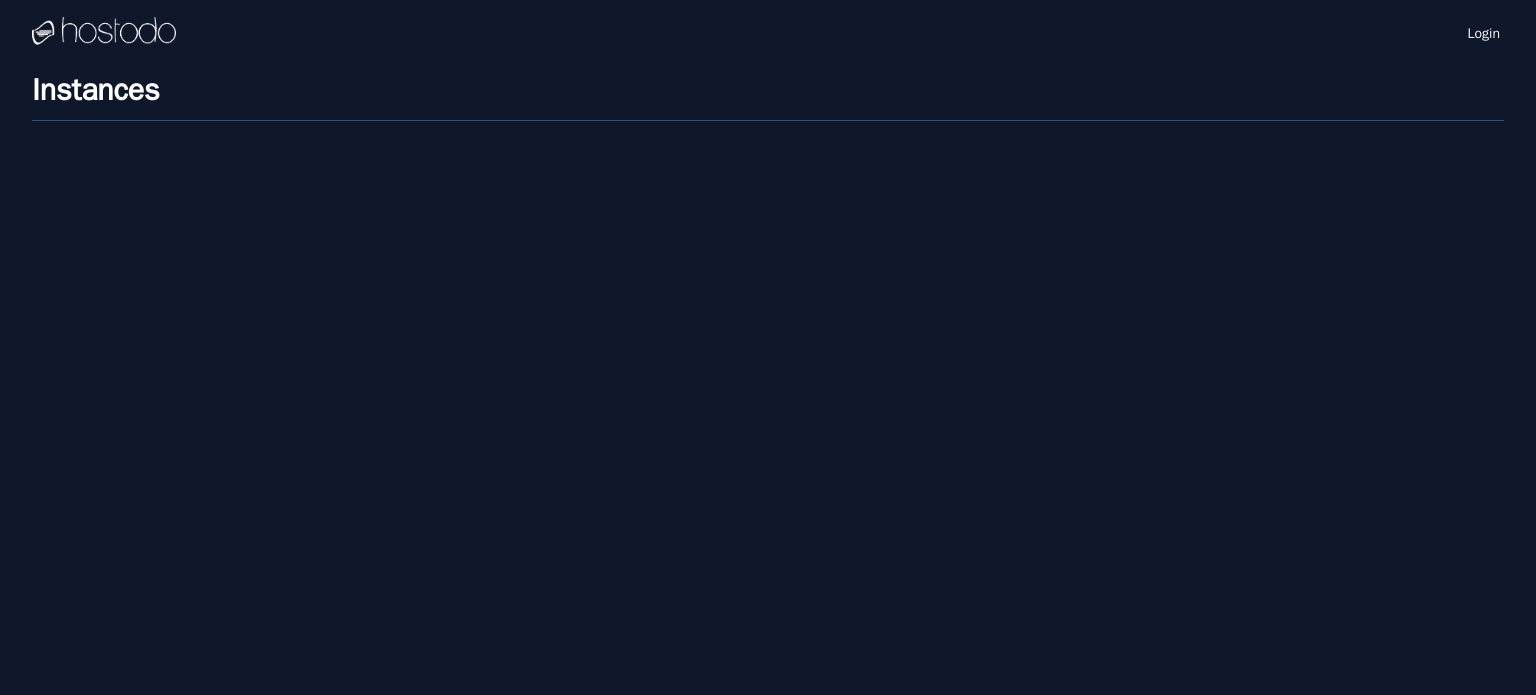 scroll, scrollTop: 0, scrollLeft: 0, axis: both 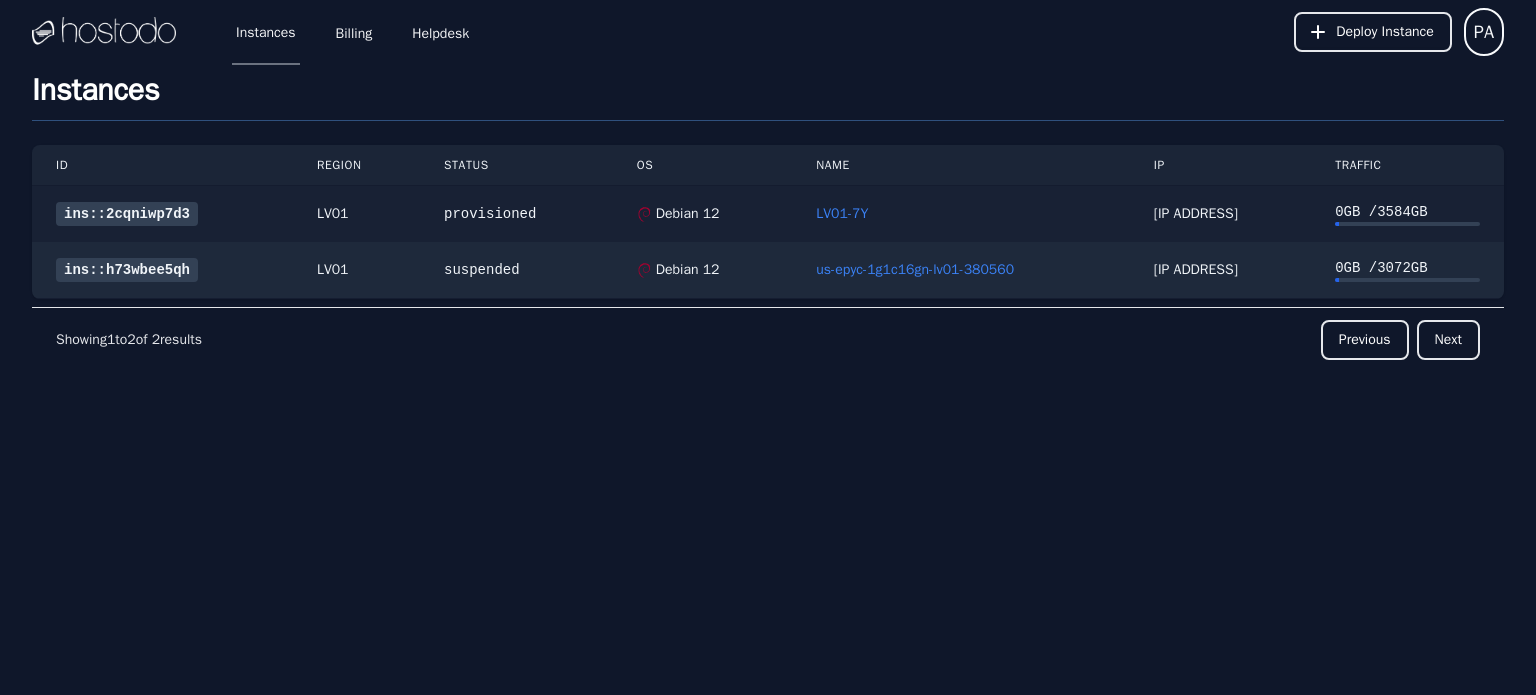 click on "ins::2cqniwp7d3" at bounding box center [127, 214] 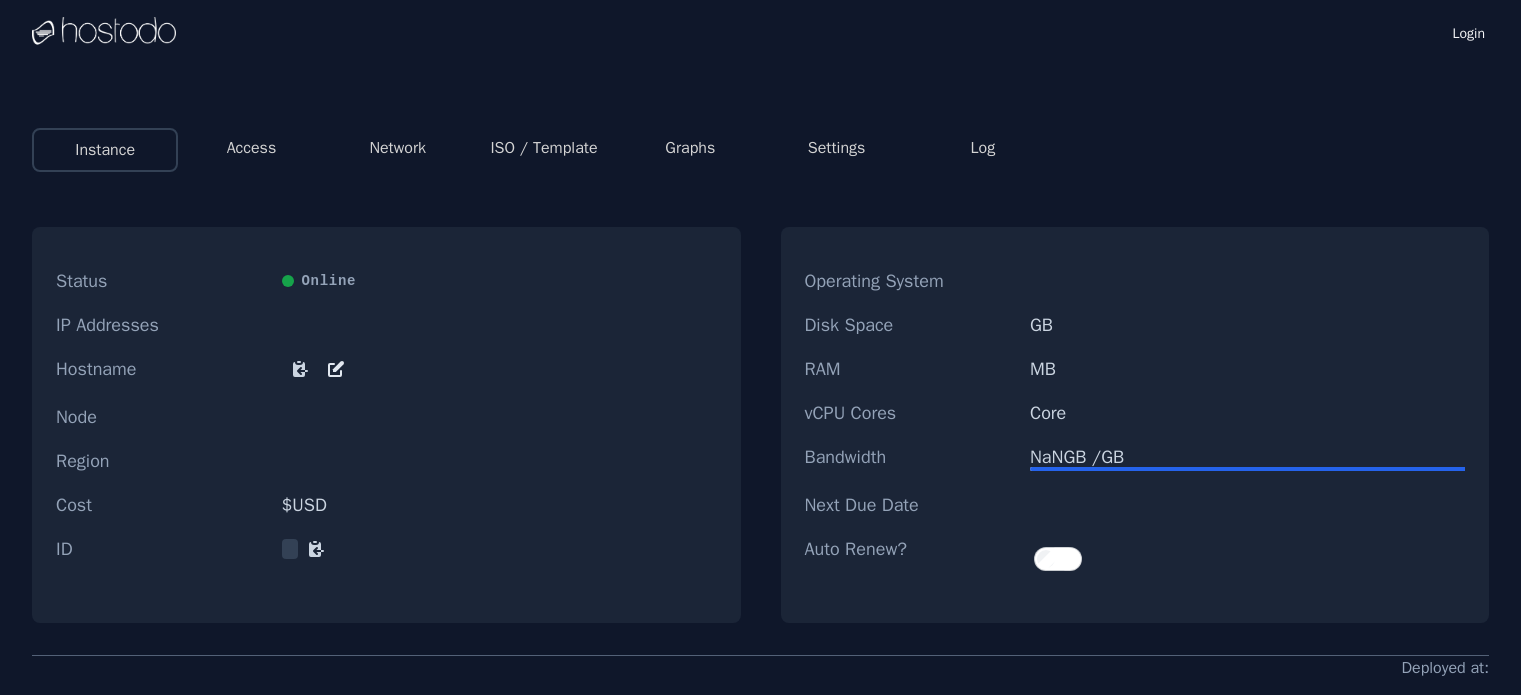 scroll, scrollTop: 0, scrollLeft: 0, axis: both 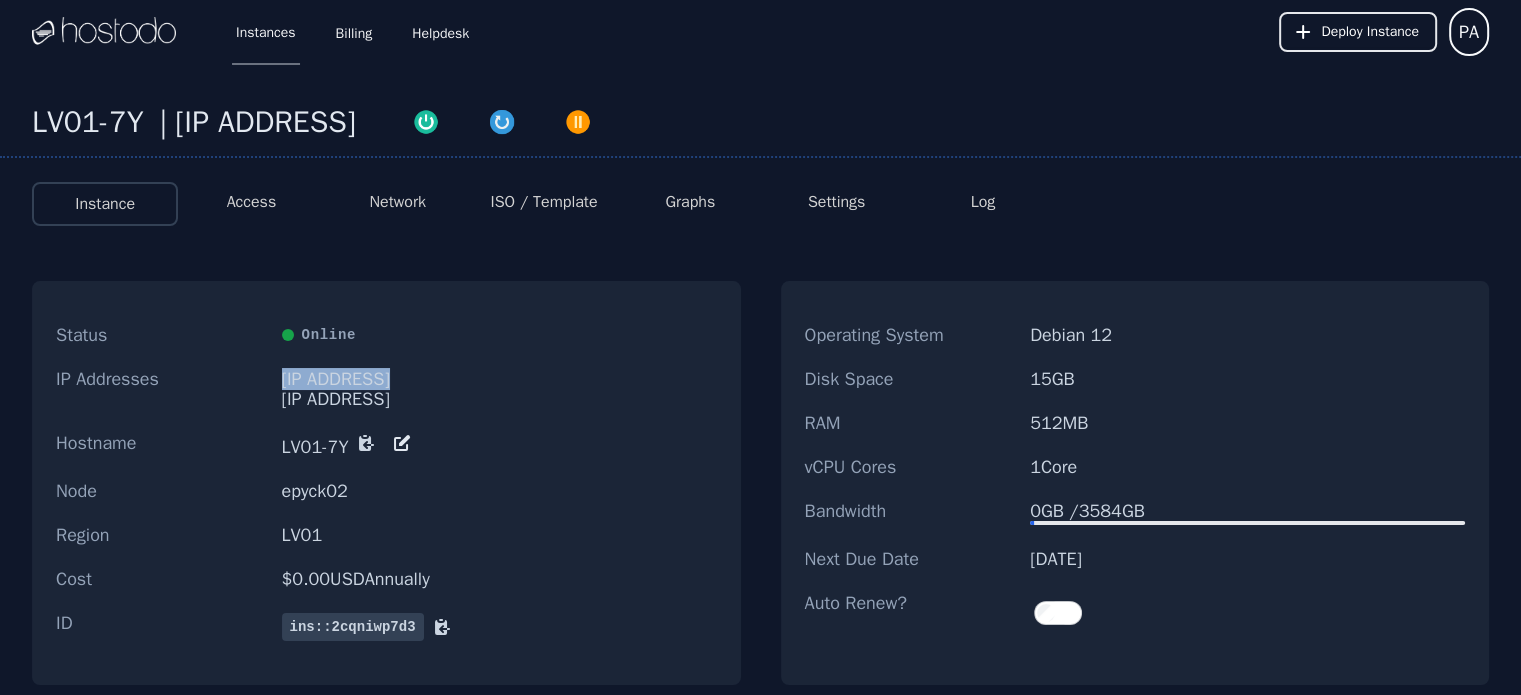 click on "2604:5040:11:19b:c8cd:e902:be03:eabf/64" at bounding box center (499, 399) 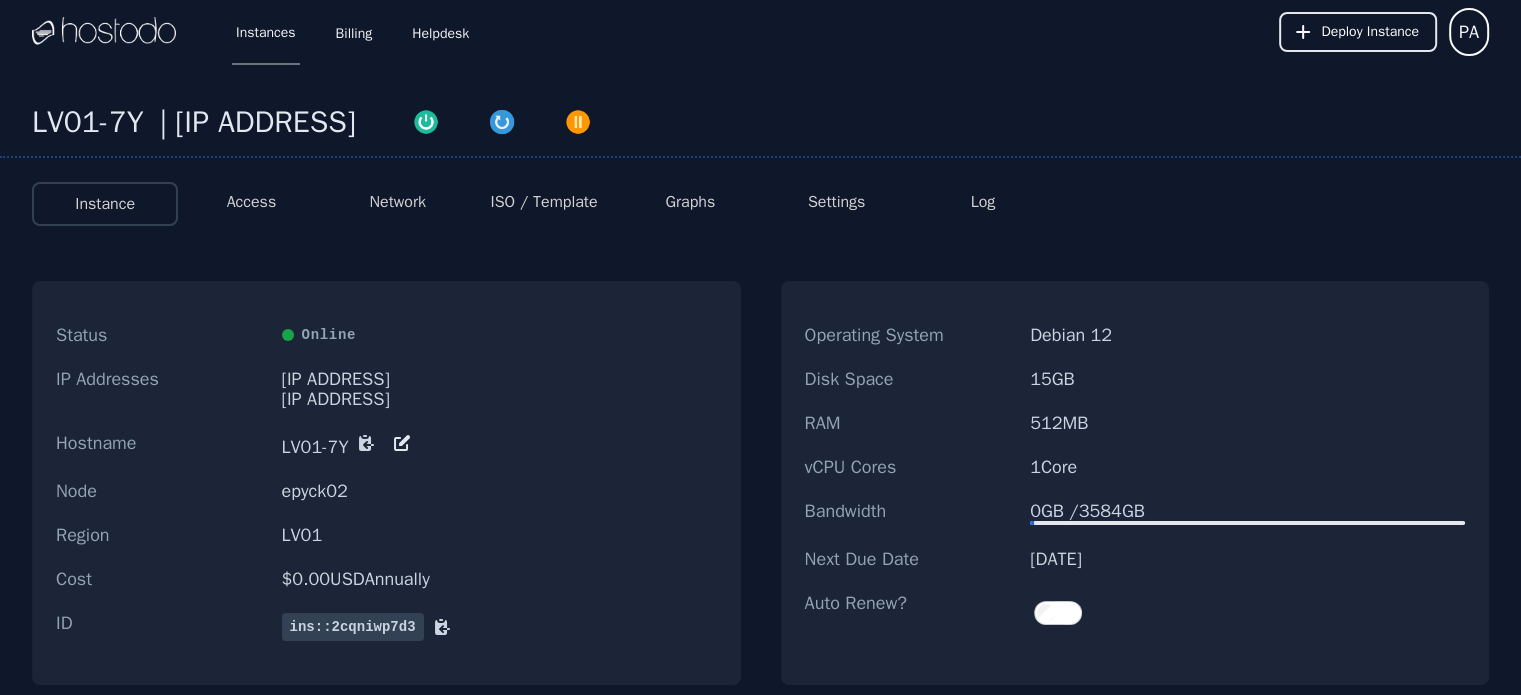 click on "IP Addresses 66.187.4.175 2604:5040:11:19b:c8cd:e902:be03:eabf/64" at bounding box center [386, 389] 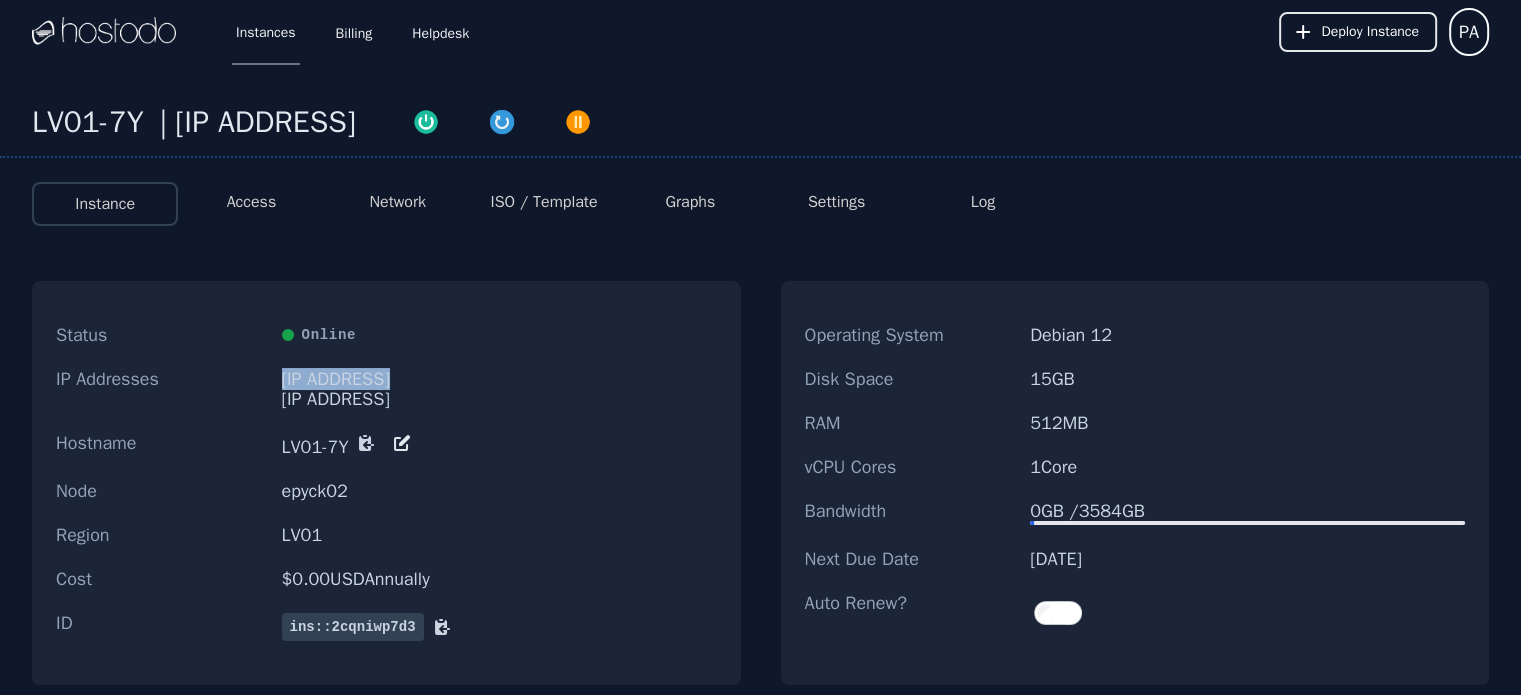 drag, startPoint x: 352, startPoint y: 373, endPoint x: 407, endPoint y: 366, distance: 55.443665 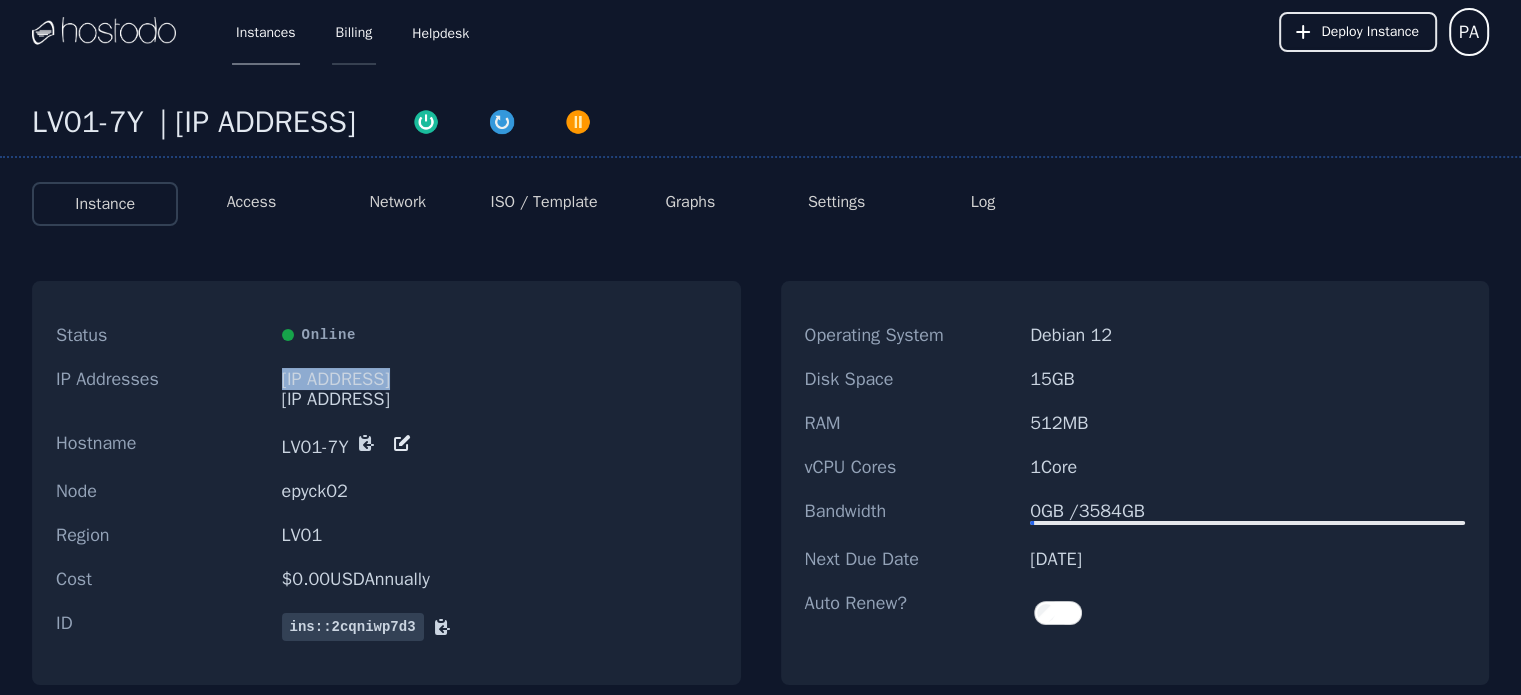click on "Billing" at bounding box center [354, 32] 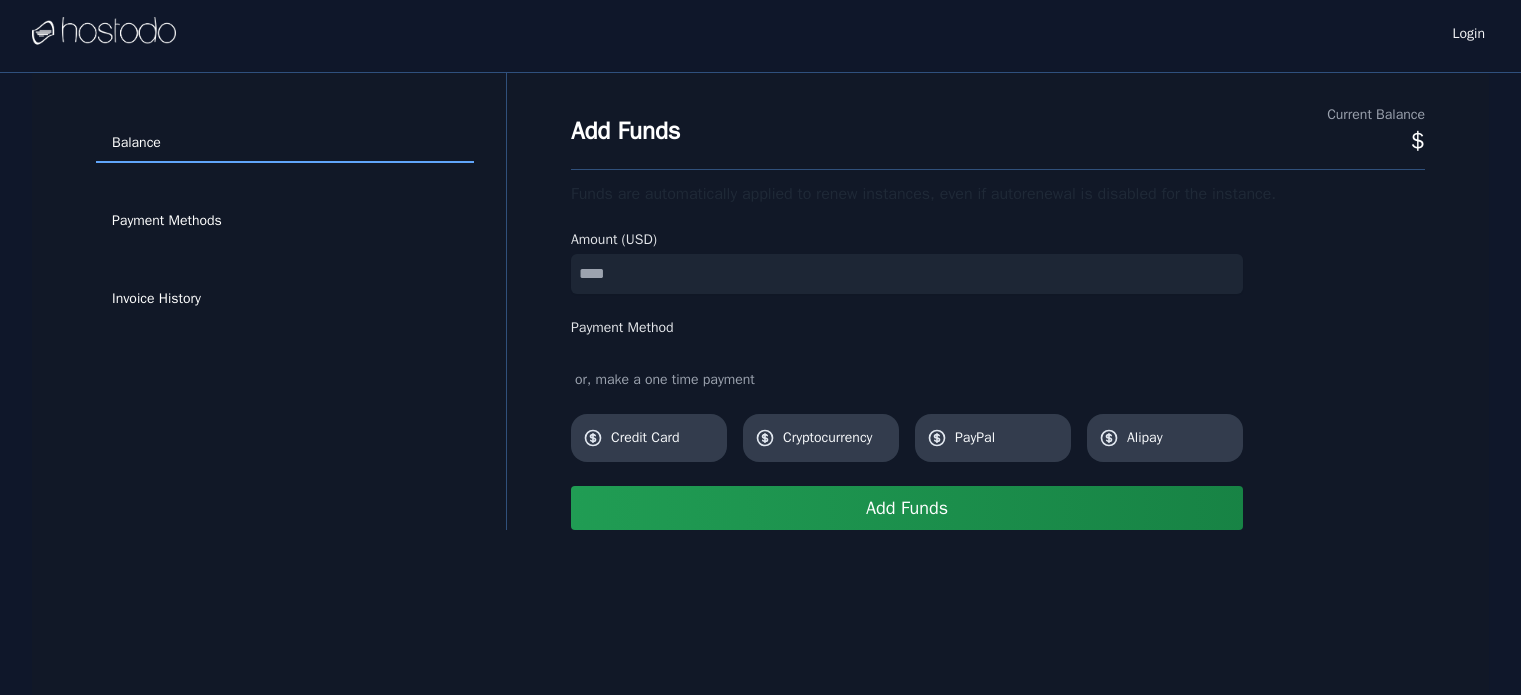 scroll, scrollTop: 0, scrollLeft: 0, axis: both 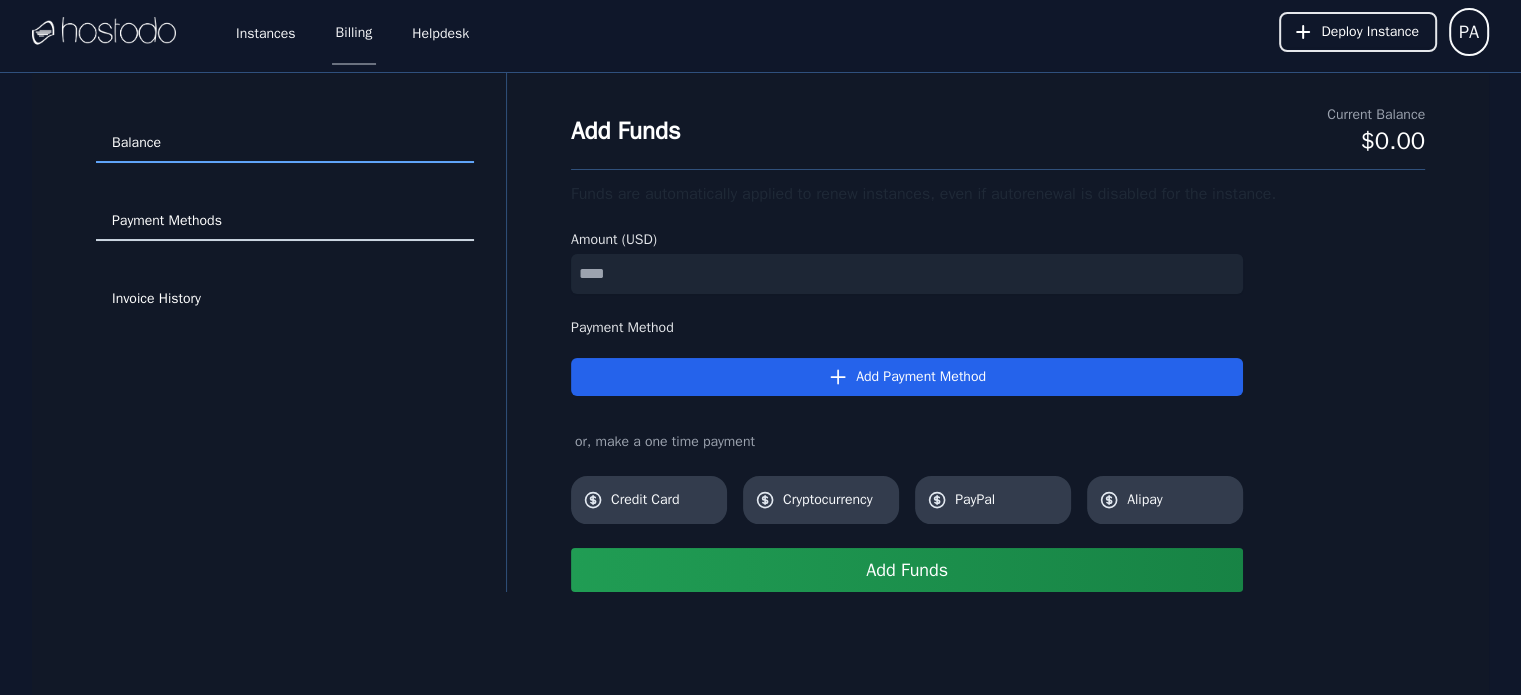 click on "Payment Methods" at bounding box center [285, 222] 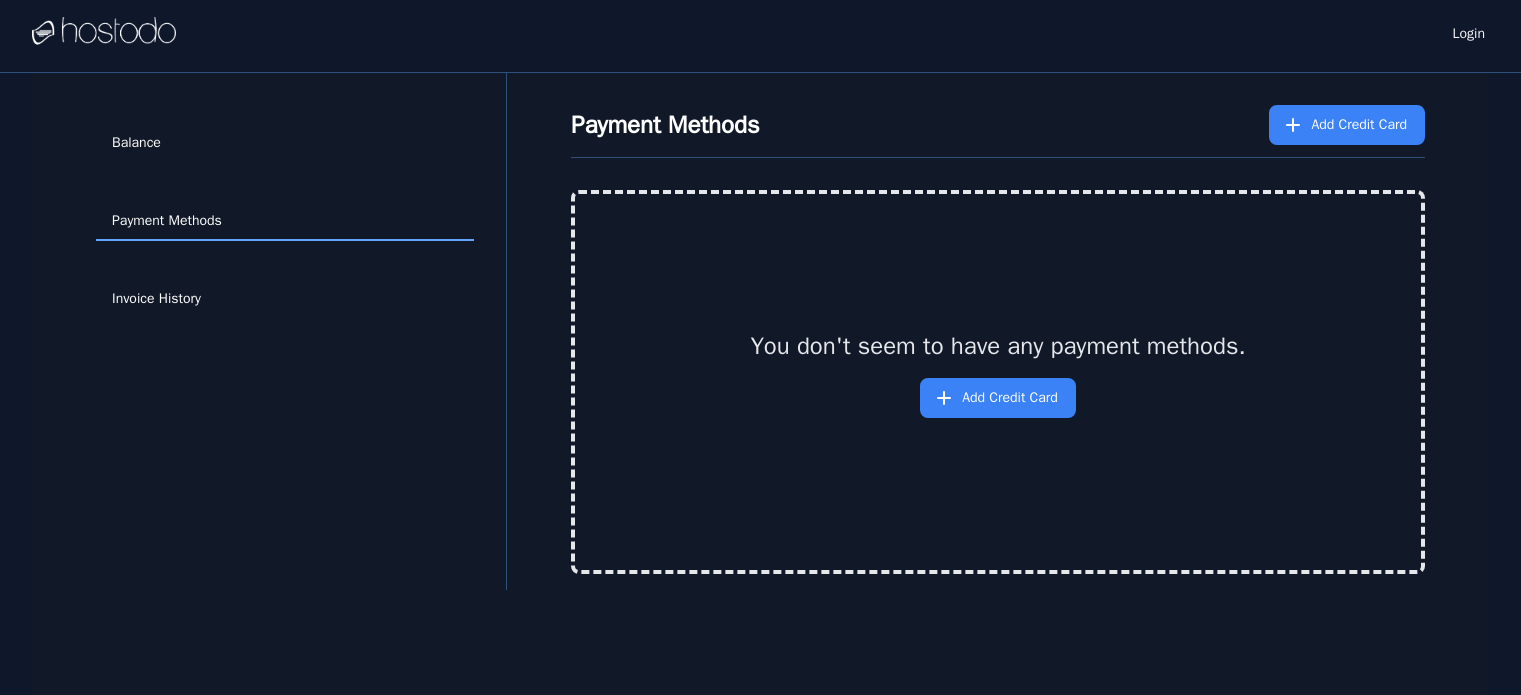 scroll, scrollTop: 0, scrollLeft: 0, axis: both 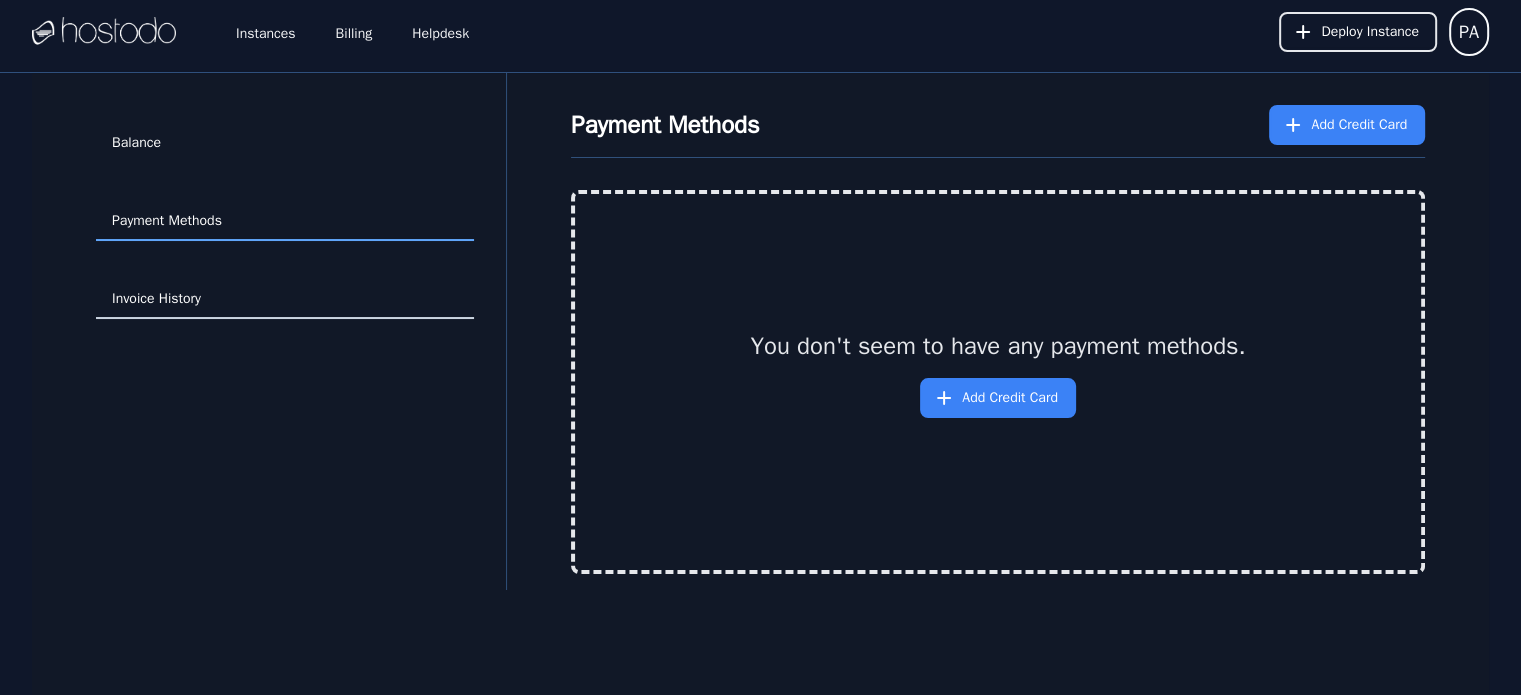click on "Invoice History" at bounding box center [285, 300] 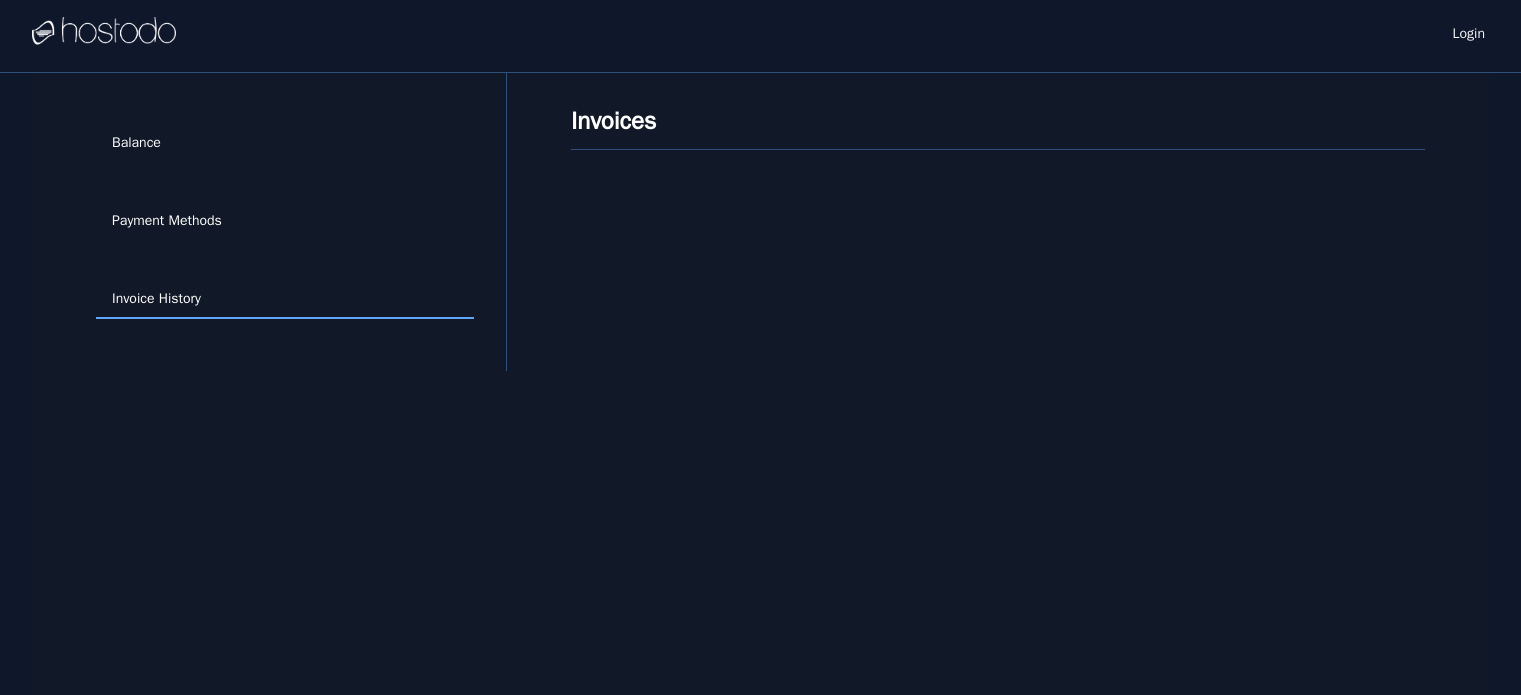 scroll, scrollTop: 0, scrollLeft: 0, axis: both 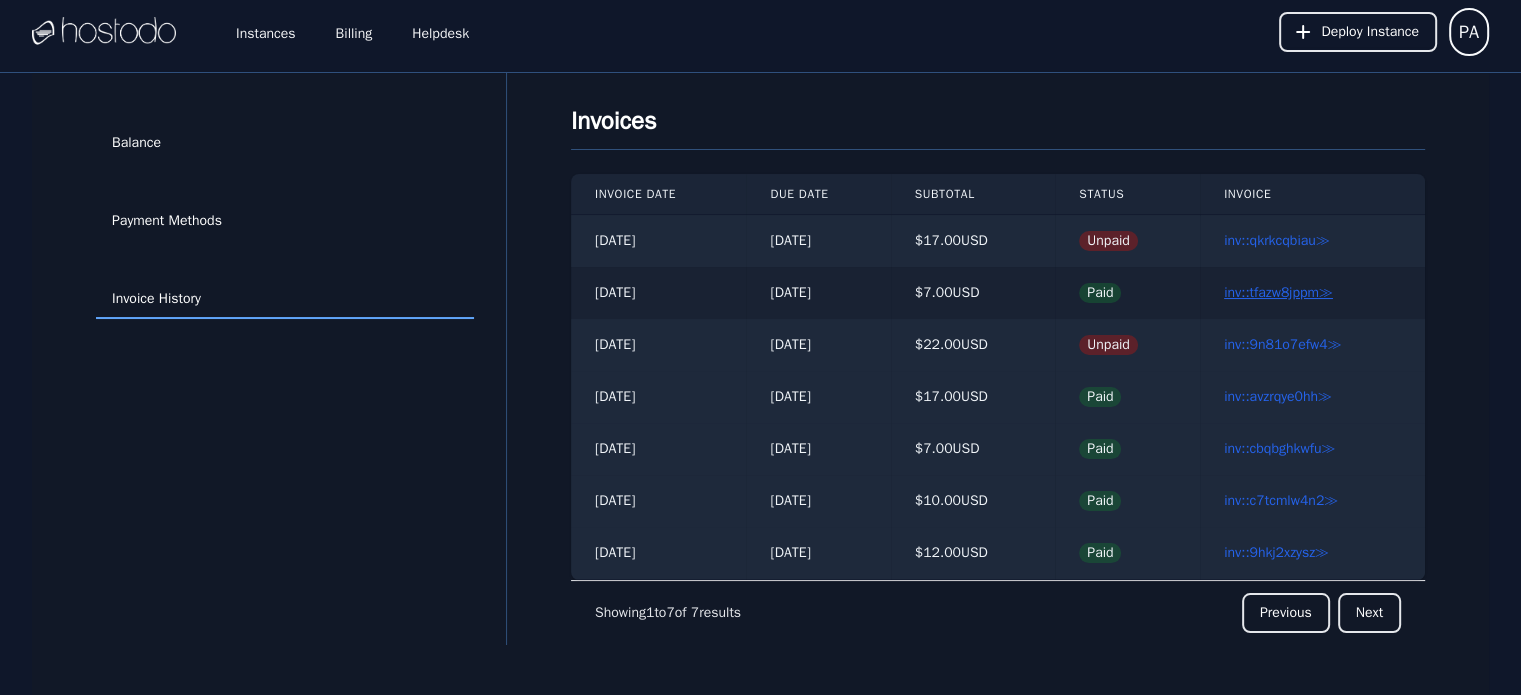 click on "inv::tfazw8jppm ≫" at bounding box center [1278, 292] 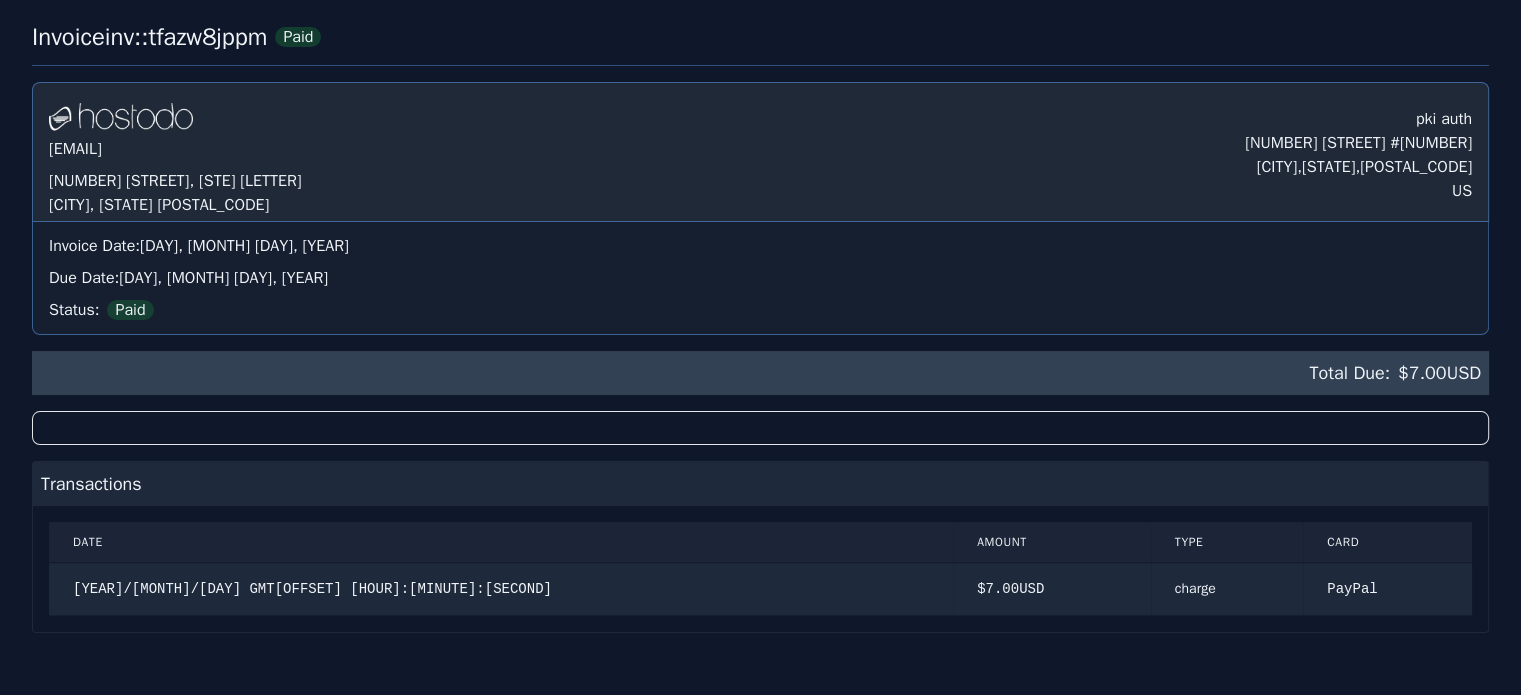 scroll, scrollTop: 0, scrollLeft: 0, axis: both 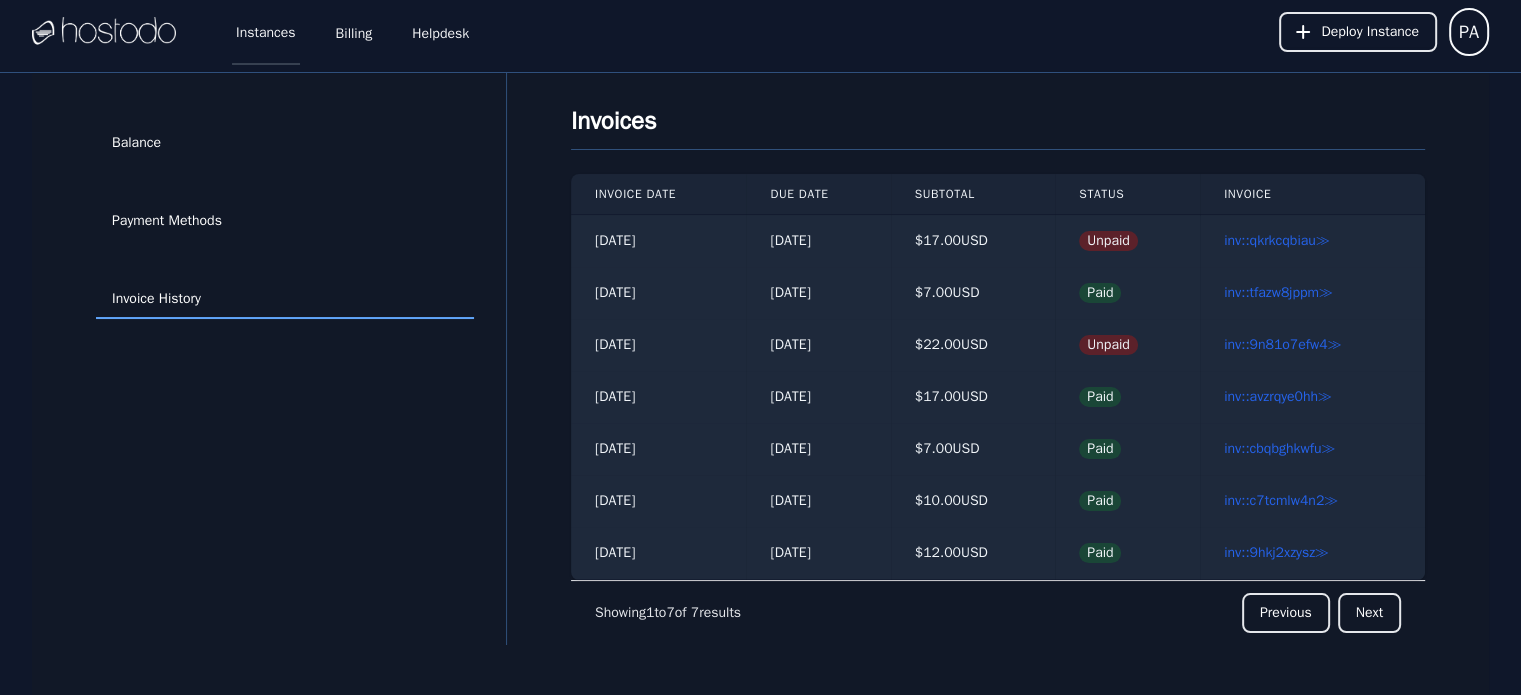 click on "Instances" at bounding box center (266, 32) 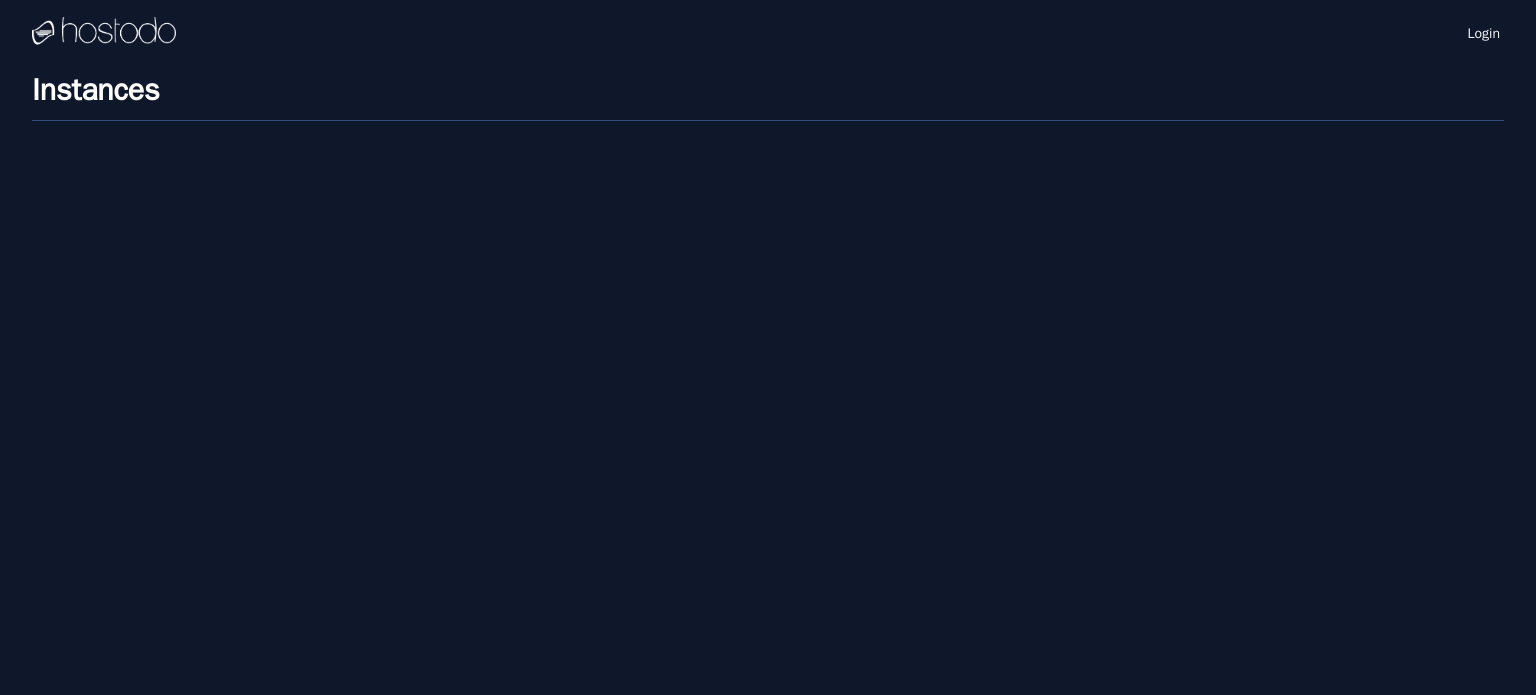 scroll, scrollTop: 0, scrollLeft: 0, axis: both 